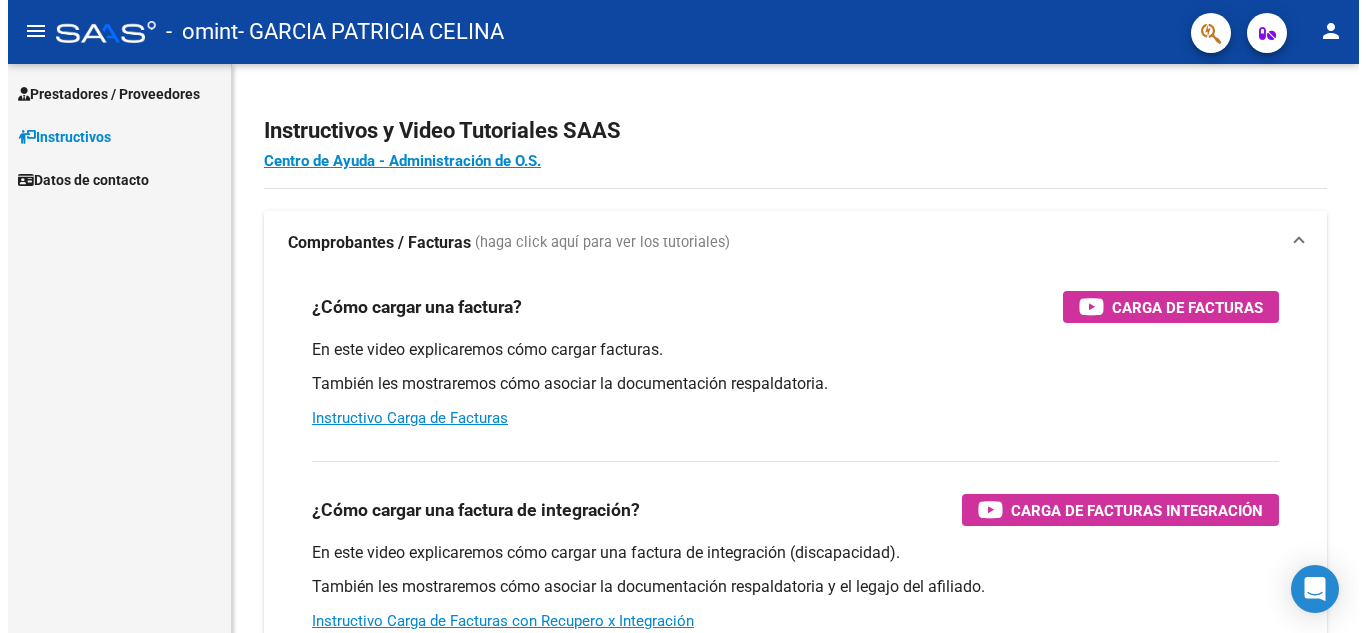 scroll, scrollTop: 0, scrollLeft: 0, axis: both 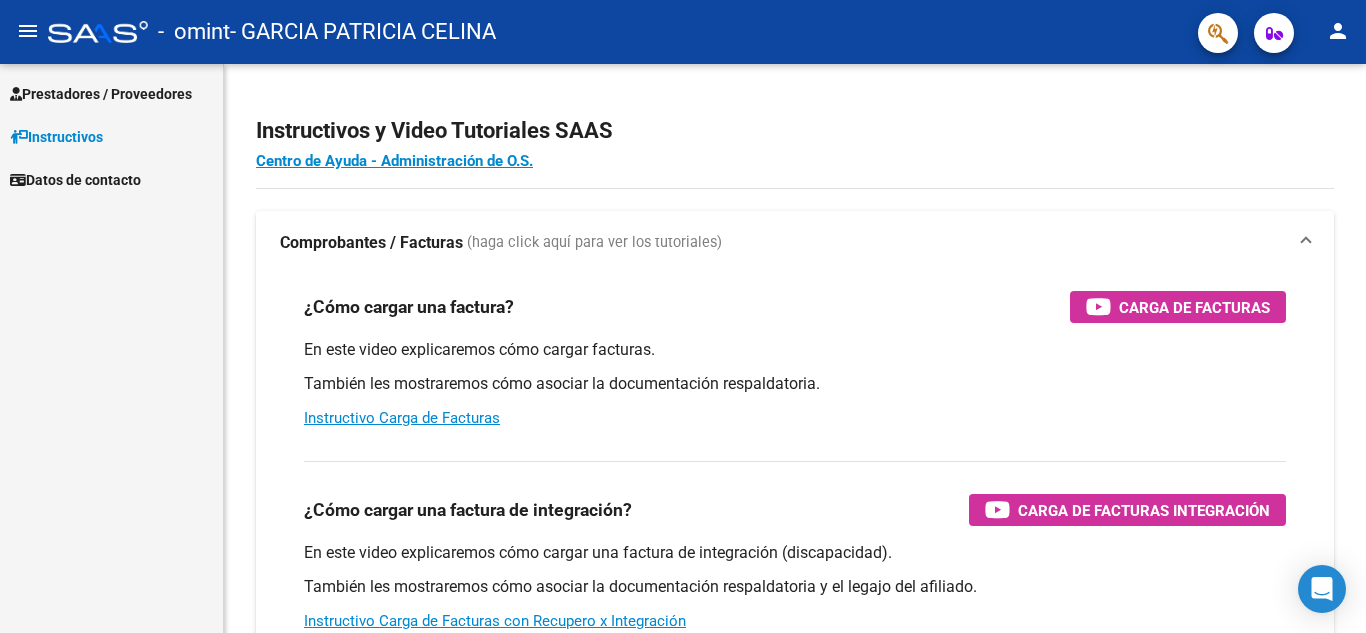 click on "Prestadores / Proveedores" at bounding box center [101, 94] 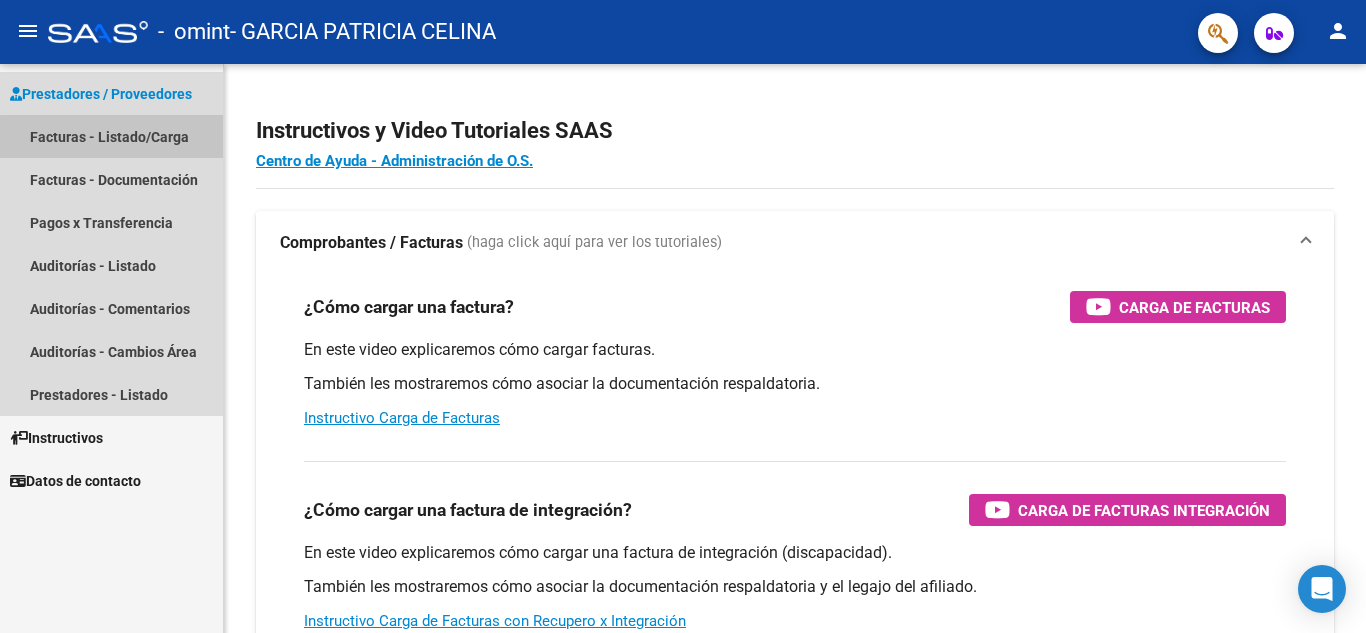 click on "Facturas - Listado/Carga" at bounding box center (111, 136) 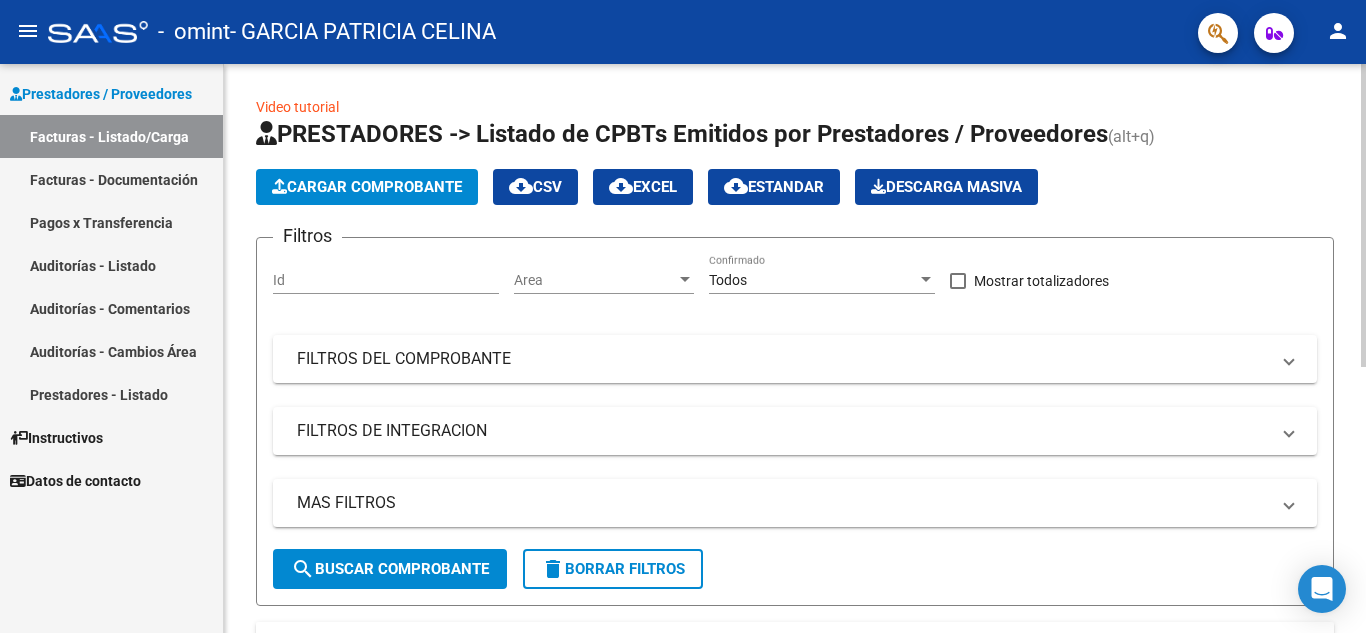click on "Cargar Comprobante" 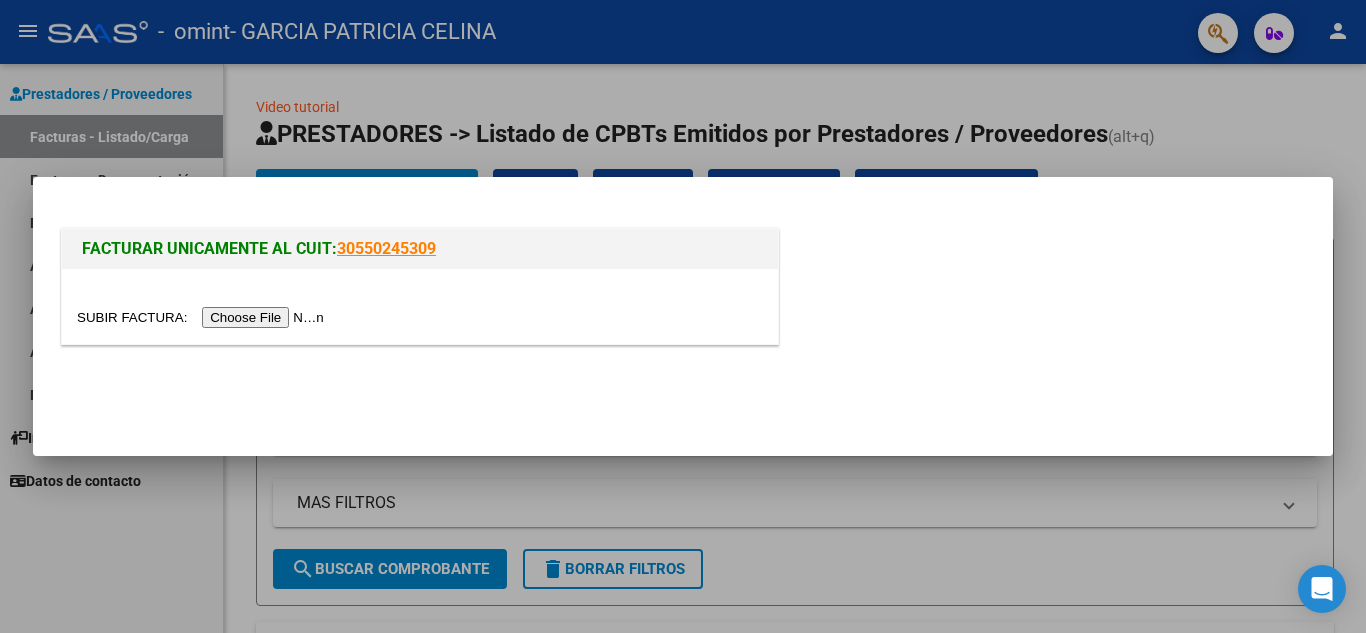 click at bounding box center (203, 317) 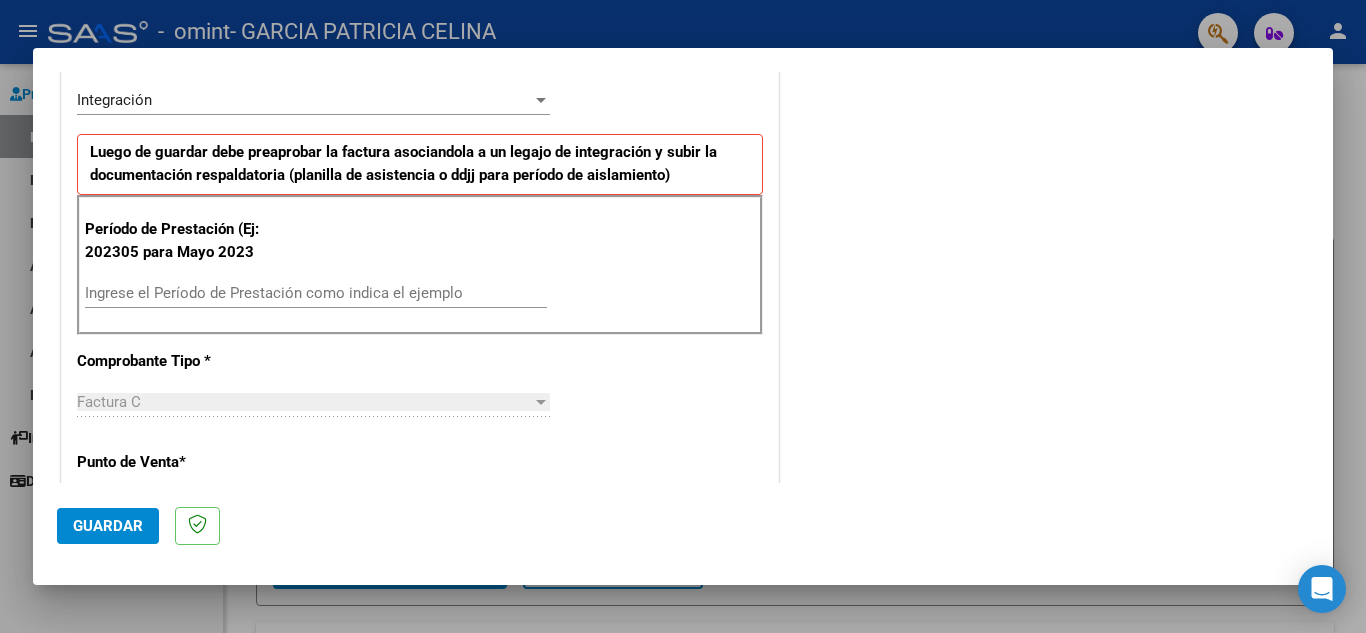 scroll, scrollTop: 459, scrollLeft: 0, axis: vertical 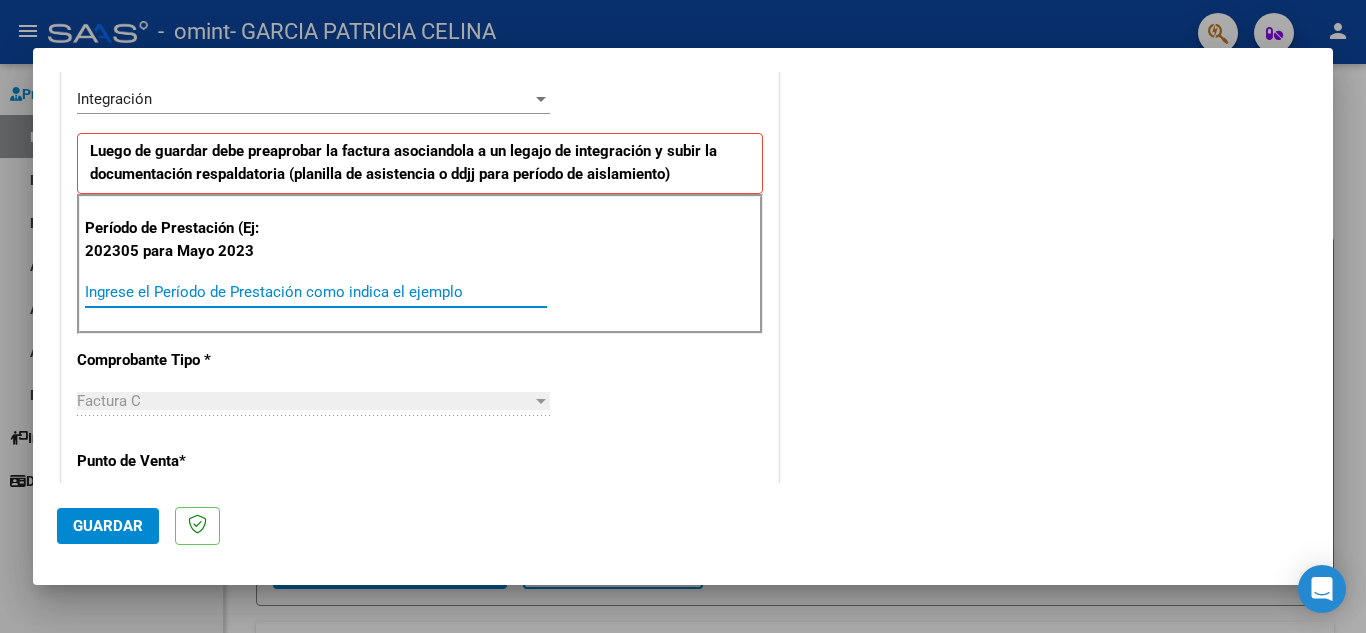 click on "Ingrese el Período de Prestación como indica el ejemplo" at bounding box center (316, 292) 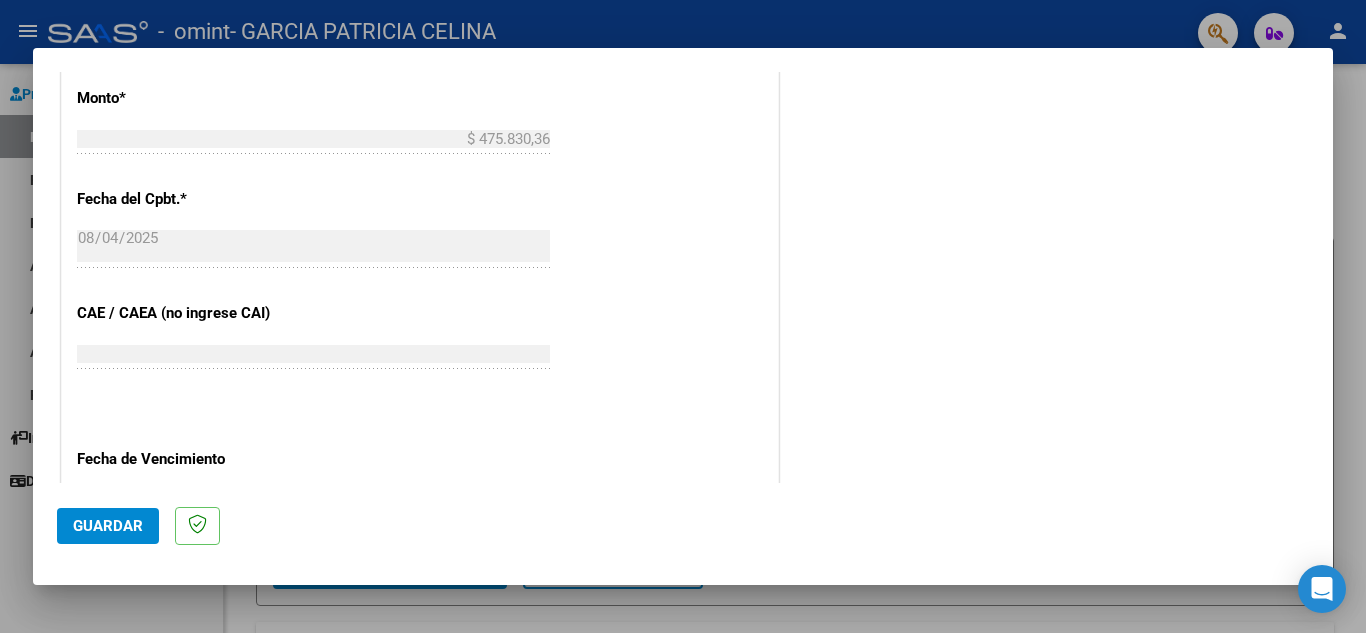 scroll, scrollTop: 1145, scrollLeft: 0, axis: vertical 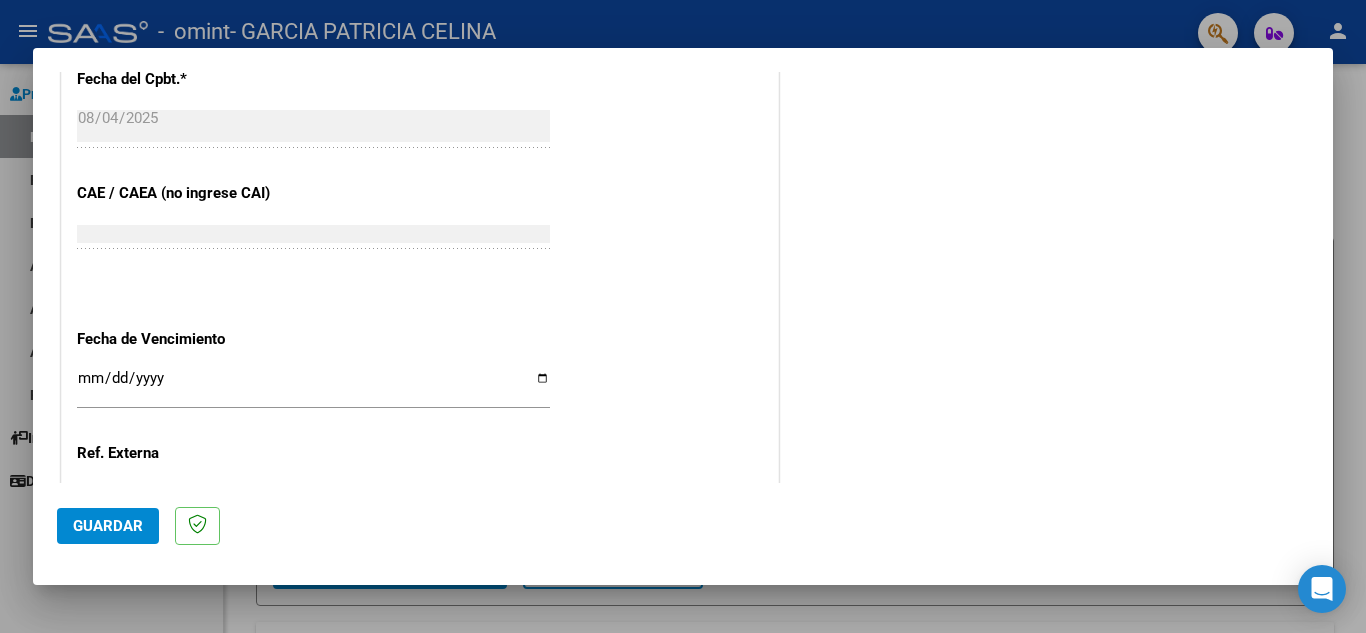 type on "202507" 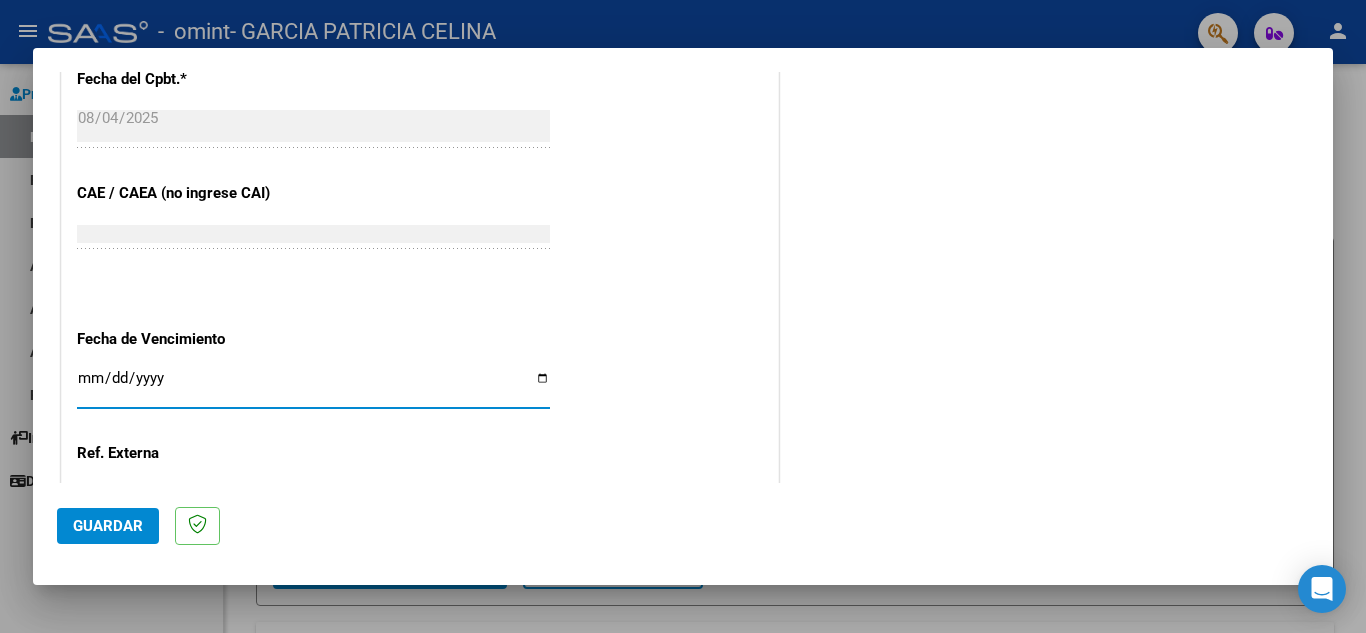click on "Ingresar la fecha" at bounding box center (313, 386) 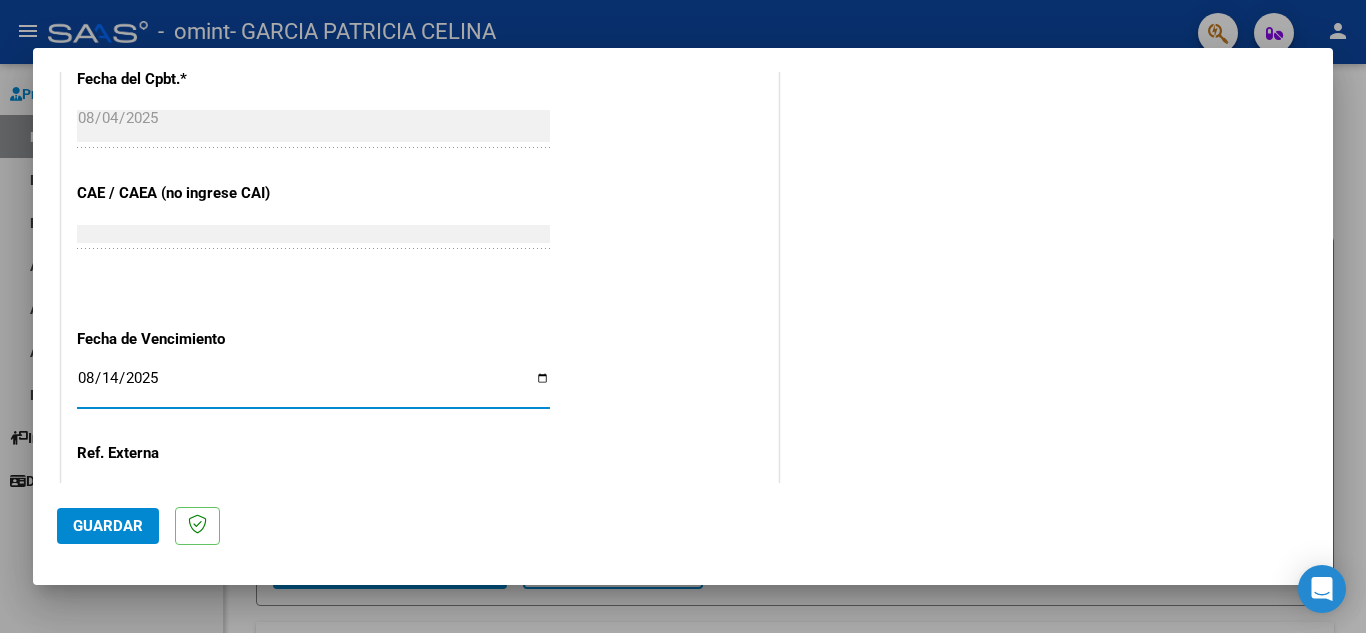 scroll, scrollTop: 1311, scrollLeft: 0, axis: vertical 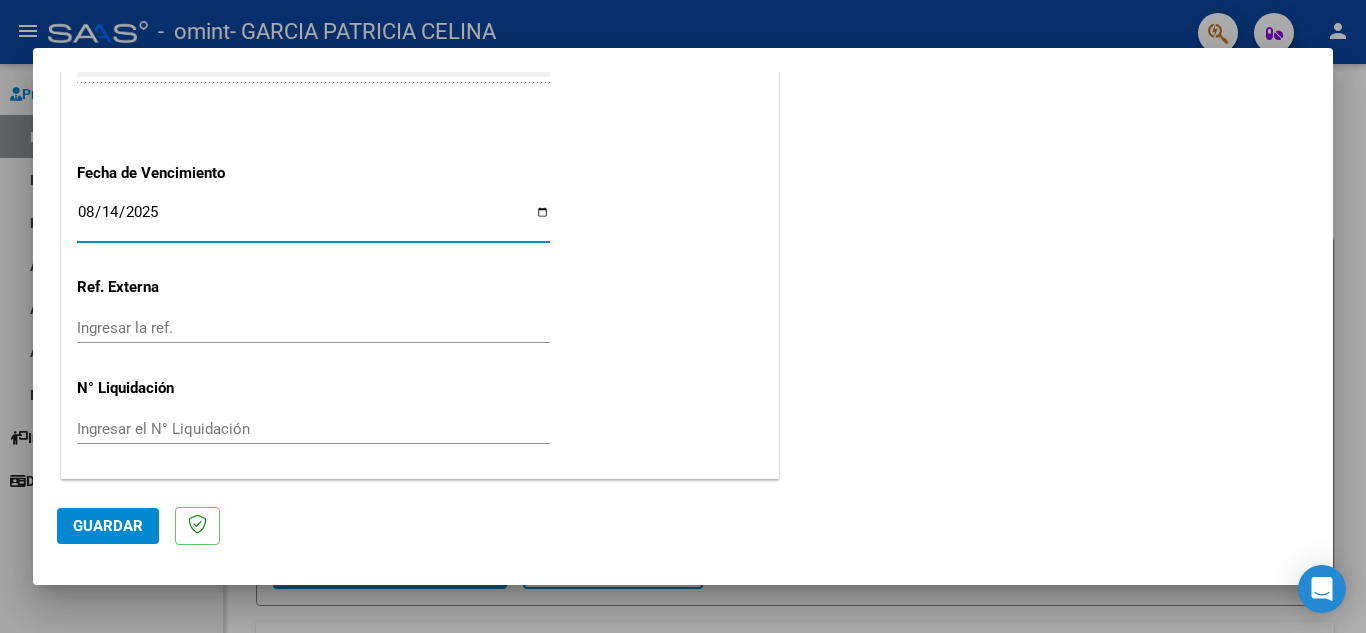 click on "Guardar" 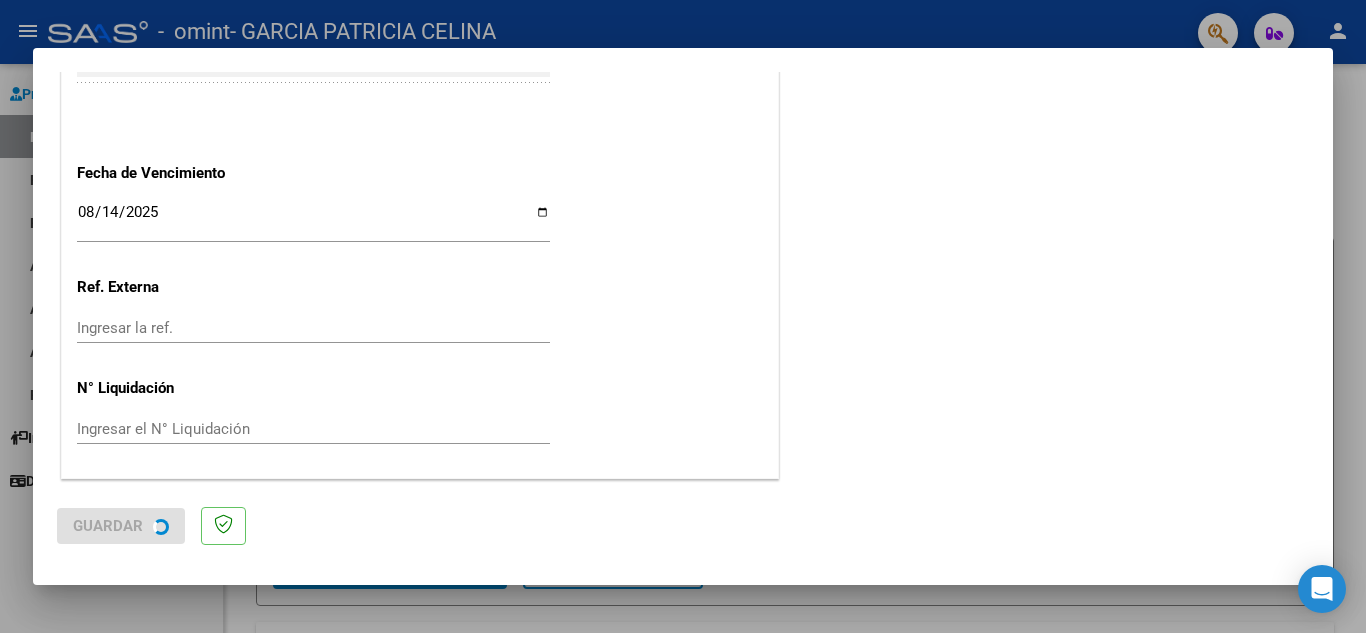 scroll, scrollTop: 0, scrollLeft: 0, axis: both 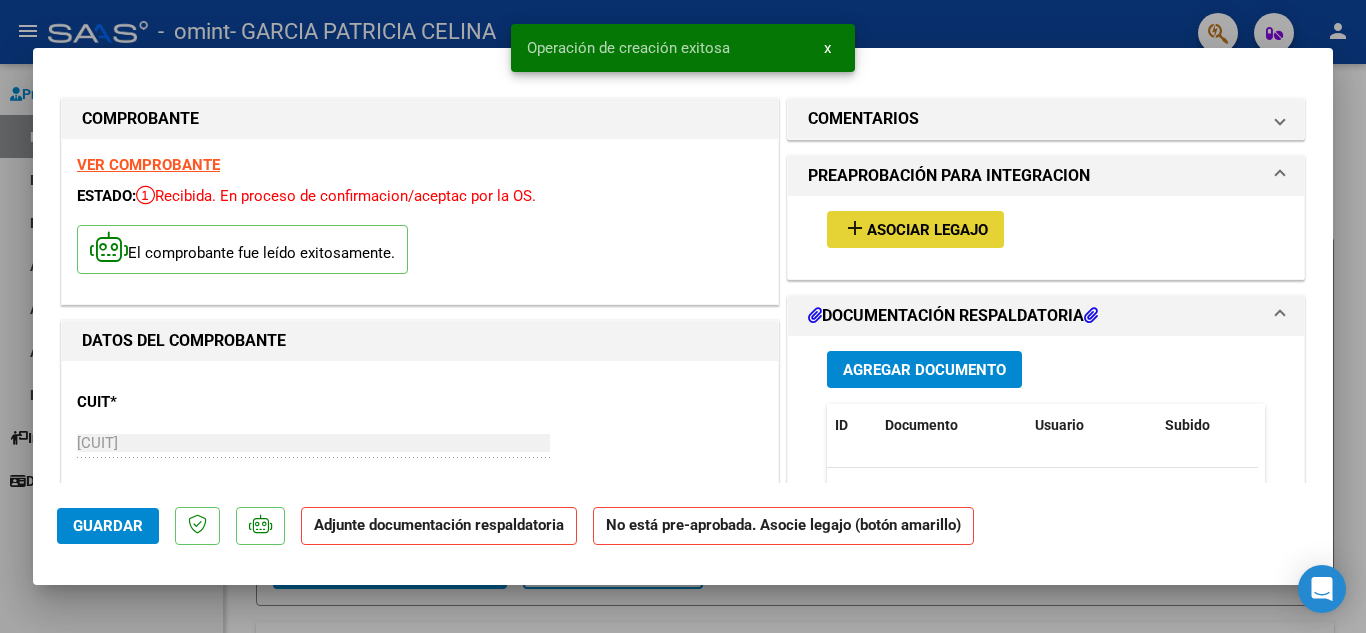 click on "Asociar Legajo" at bounding box center [927, 230] 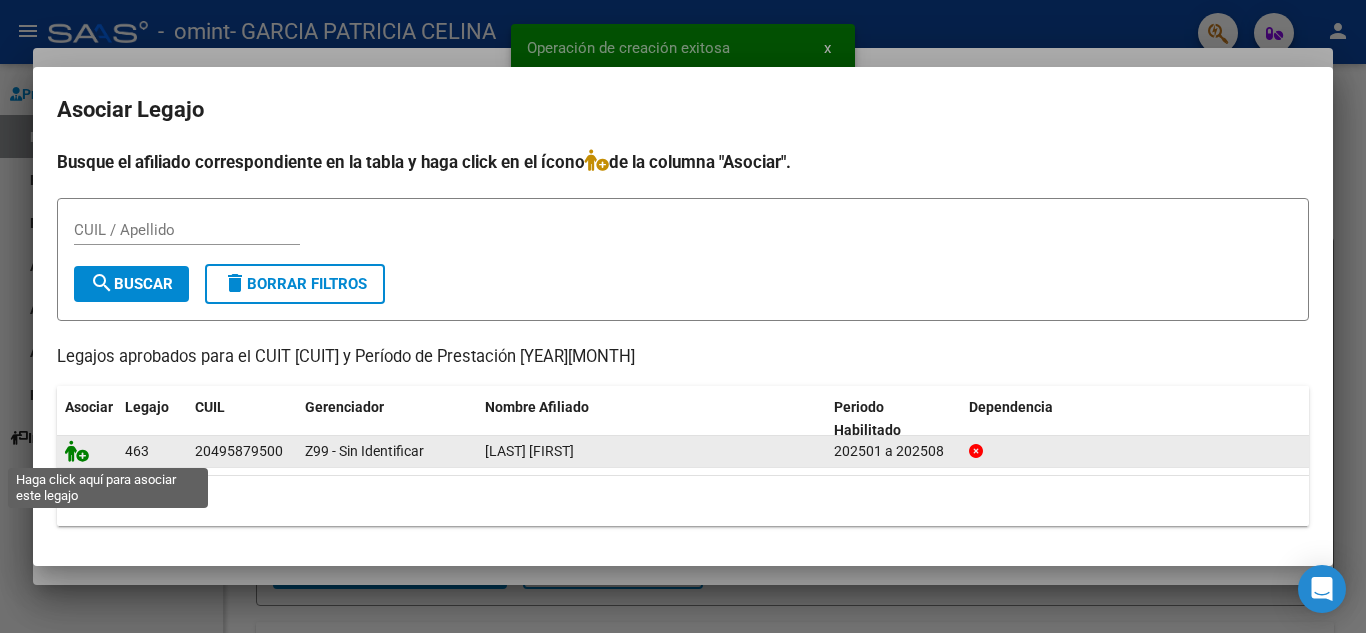 click 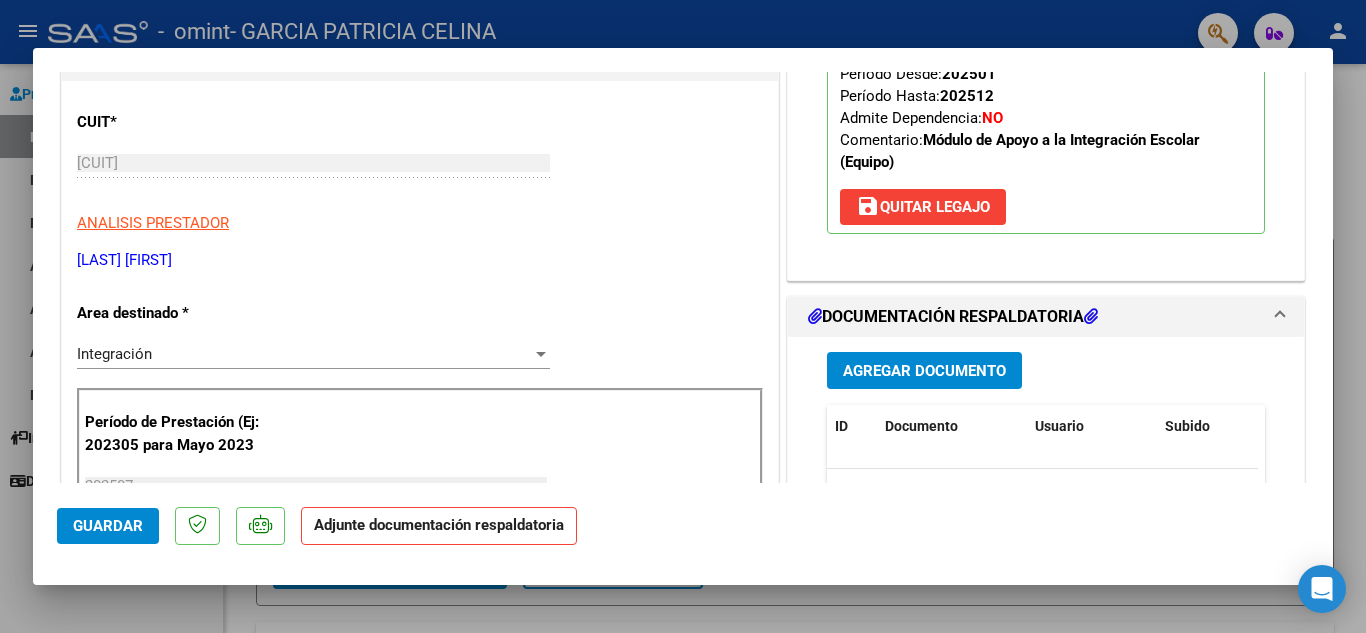 scroll, scrollTop: 285, scrollLeft: 0, axis: vertical 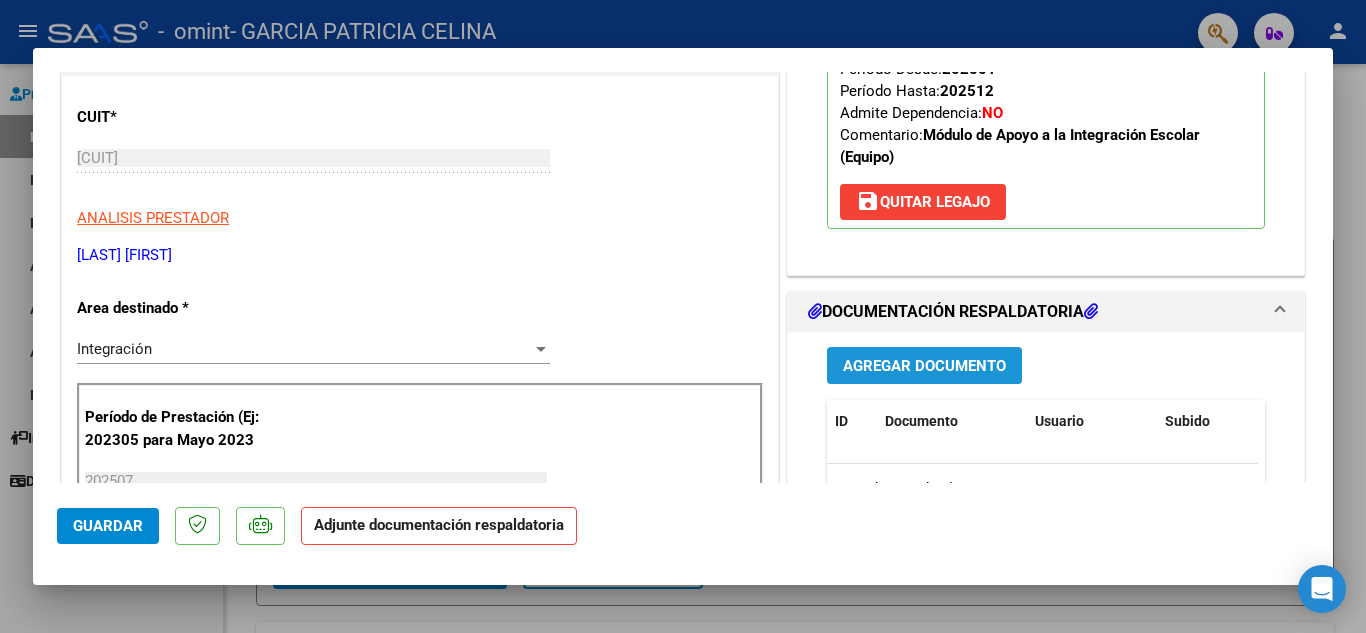 click on "Agregar Documento" at bounding box center [924, 366] 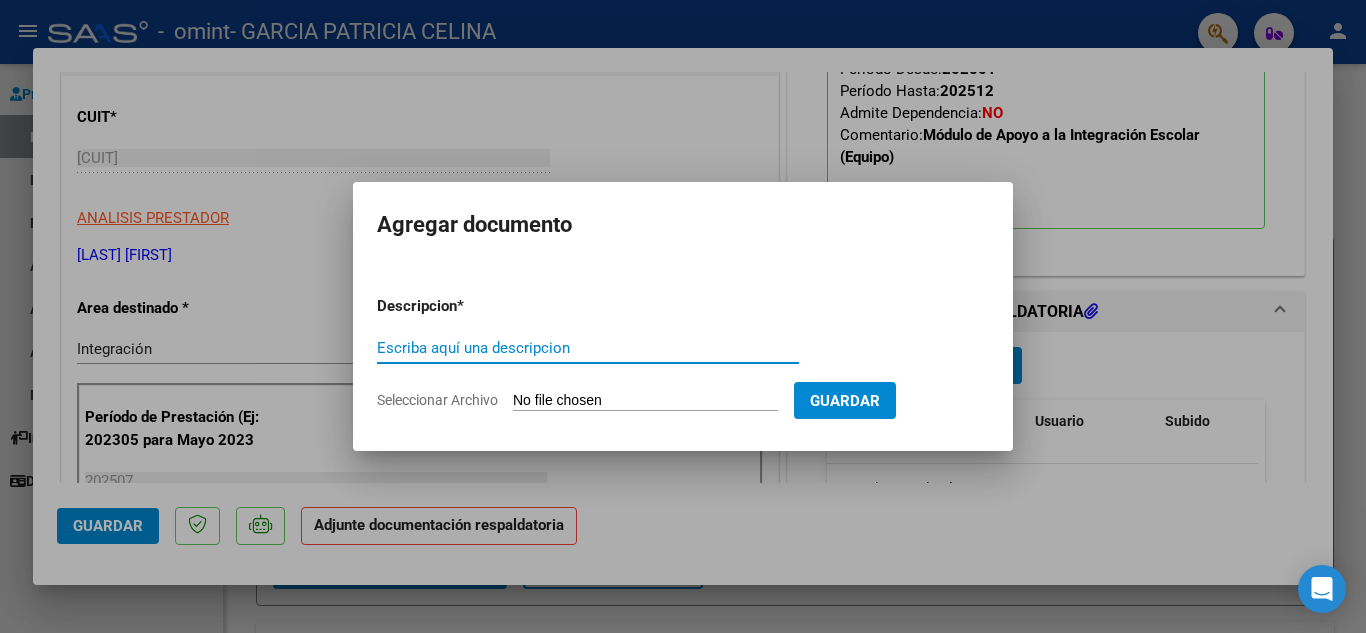 click on "Escriba aquí una descripcion" at bounding box center [588, 348] 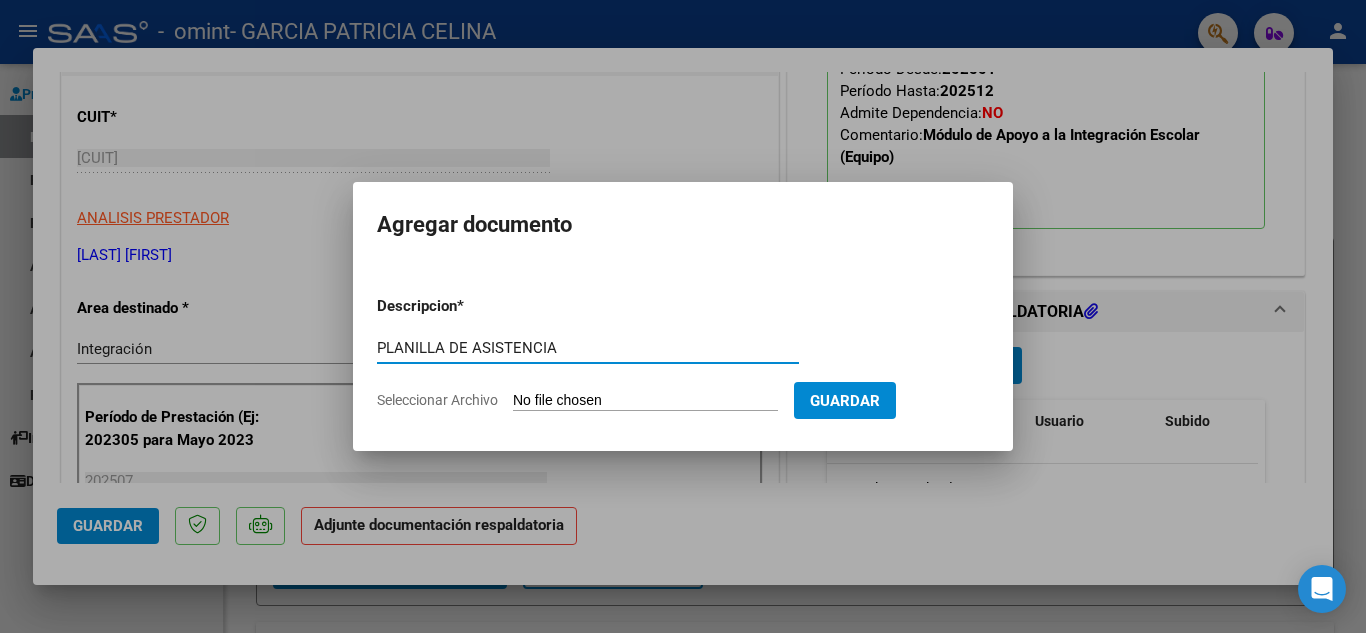 type on "PLANILLA DE ASISTENCIA" 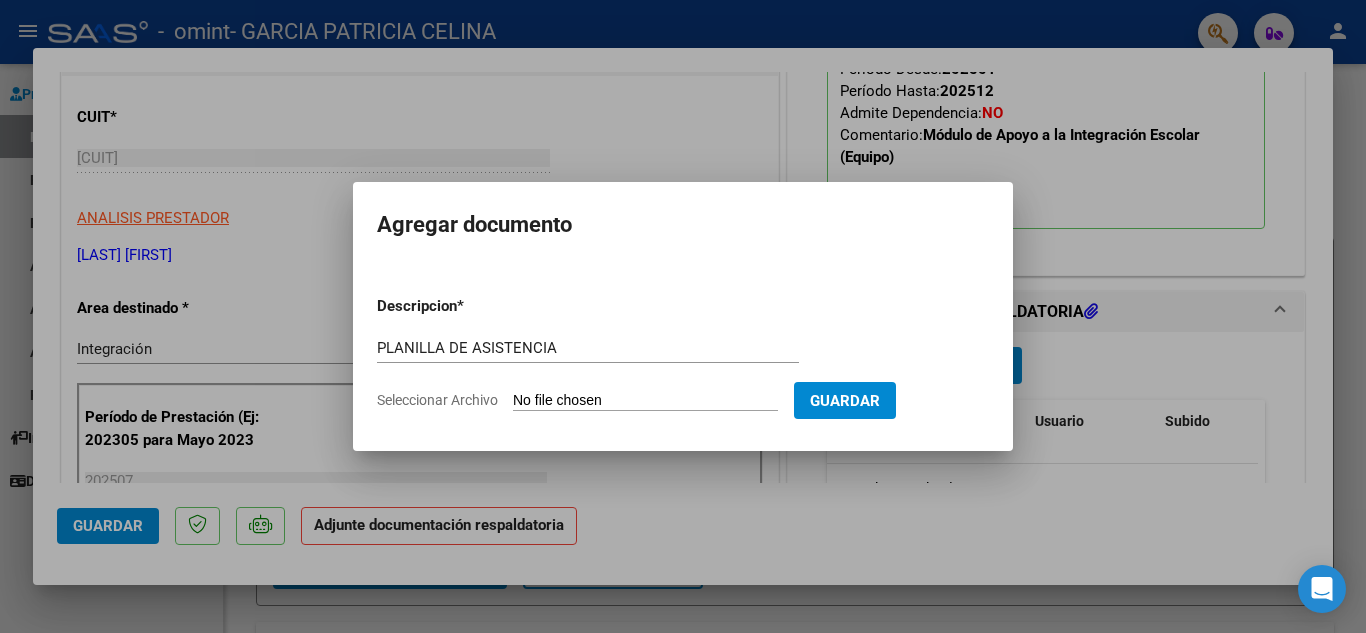 click on "Seleccionar Archivo" at bounding box center [645, 401] 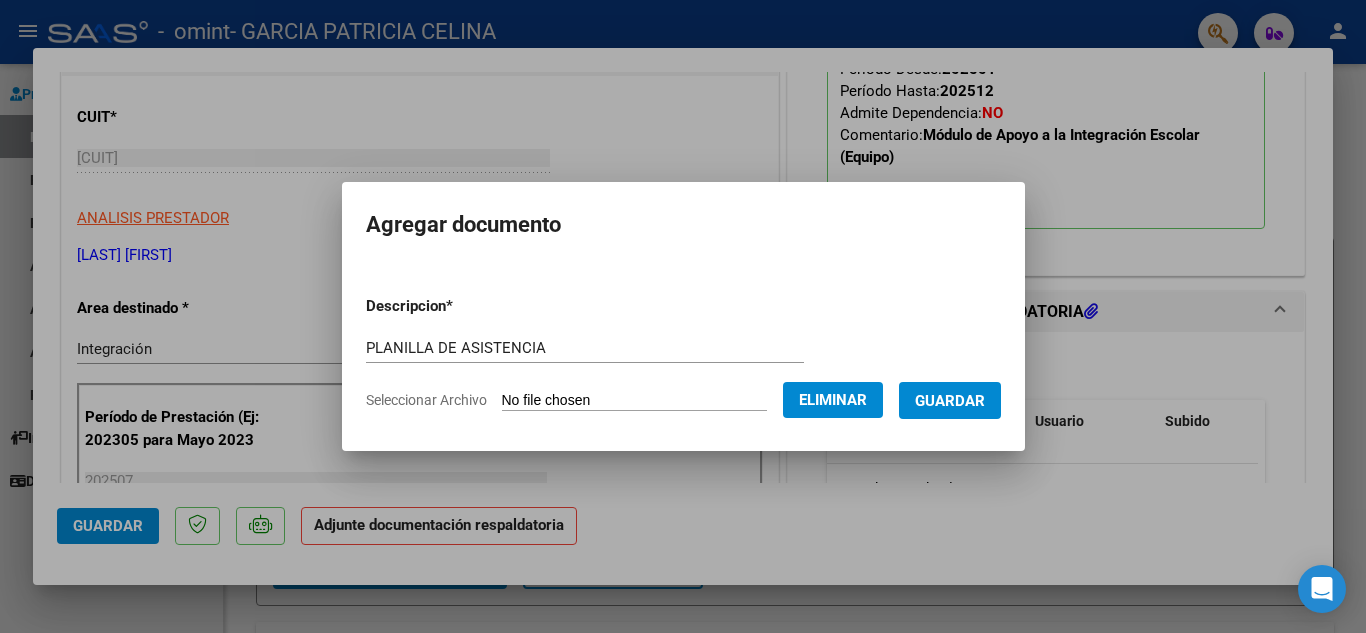 click on "Guardar" at bounding box center [950, 401] 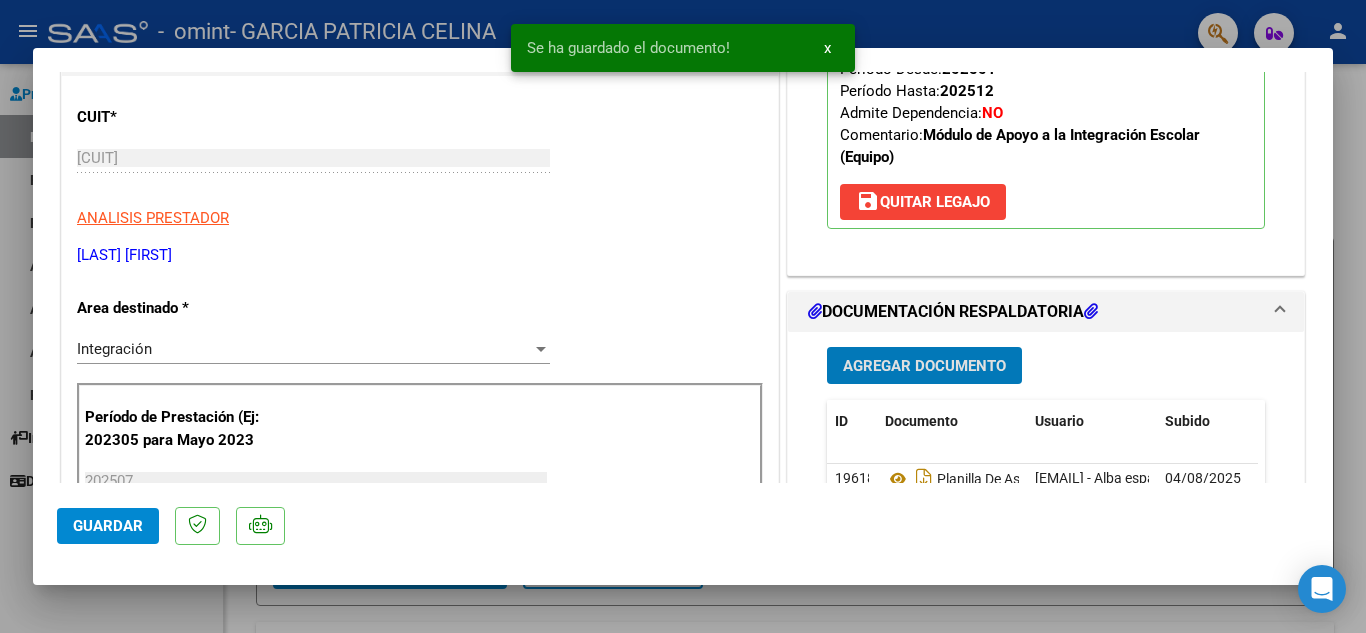 click on "Agregar Documento" at bounding box center [924, 366] 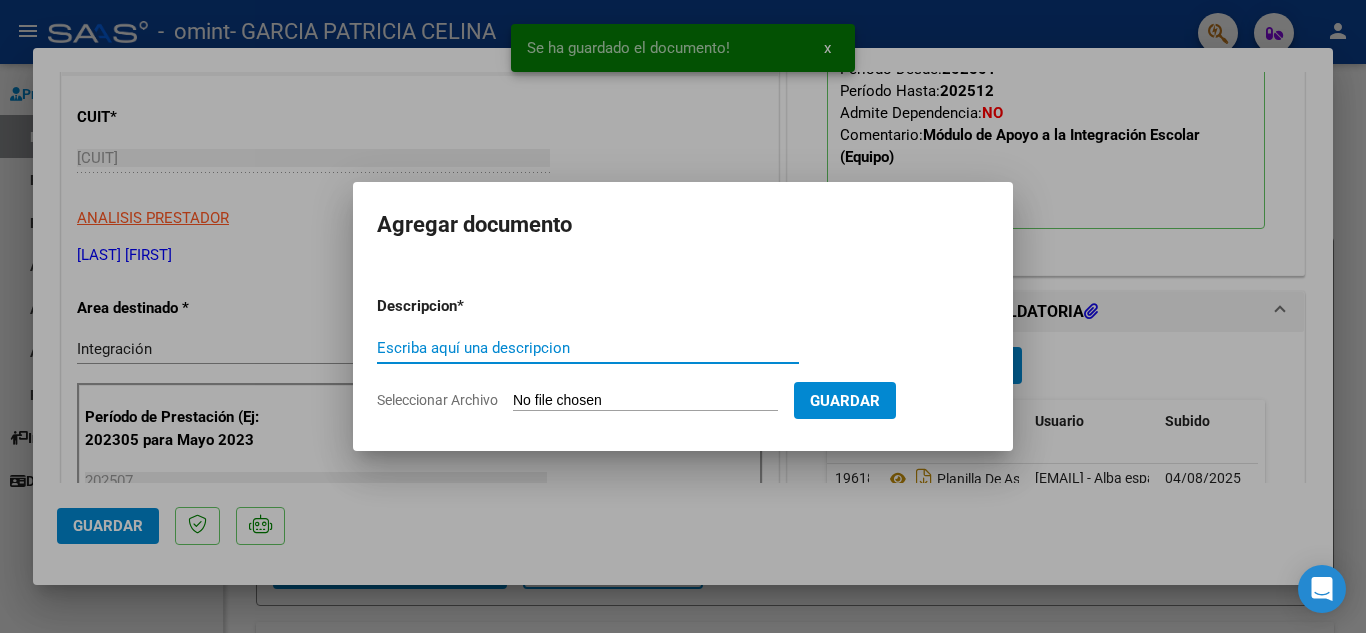 click on "Escriba aquí una descripcion" at bounding box center [588, 348] 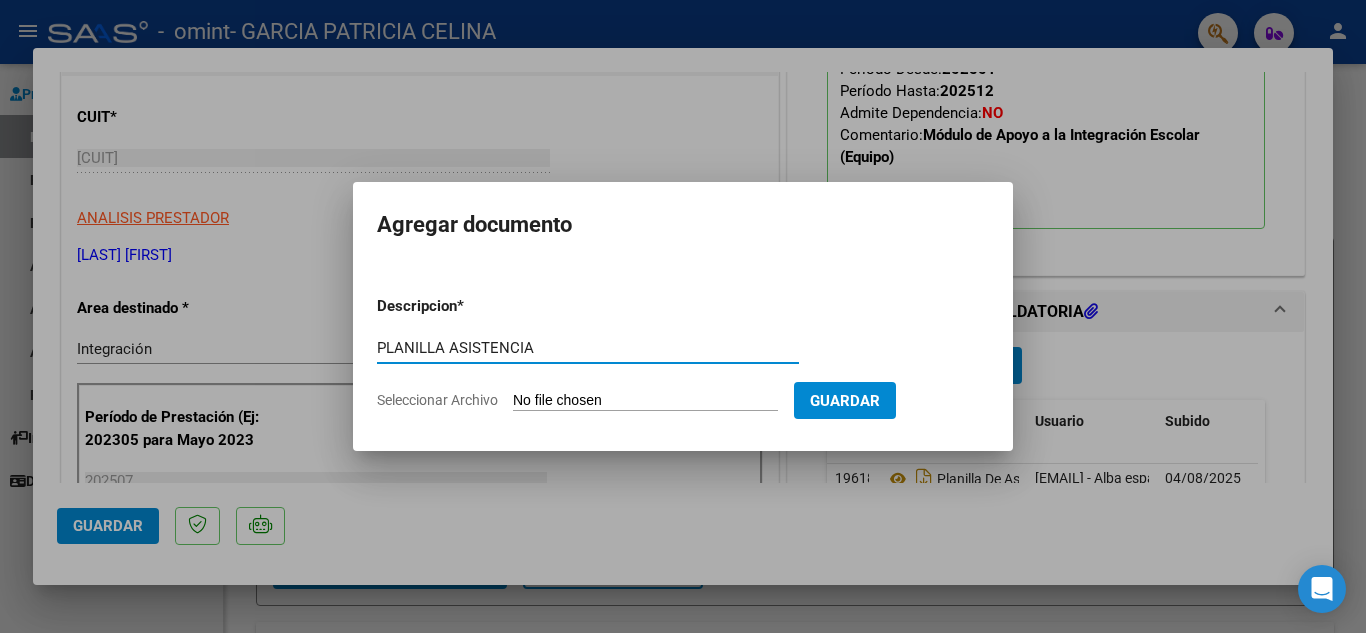 type on "PLANILLA ASISTENCIA" 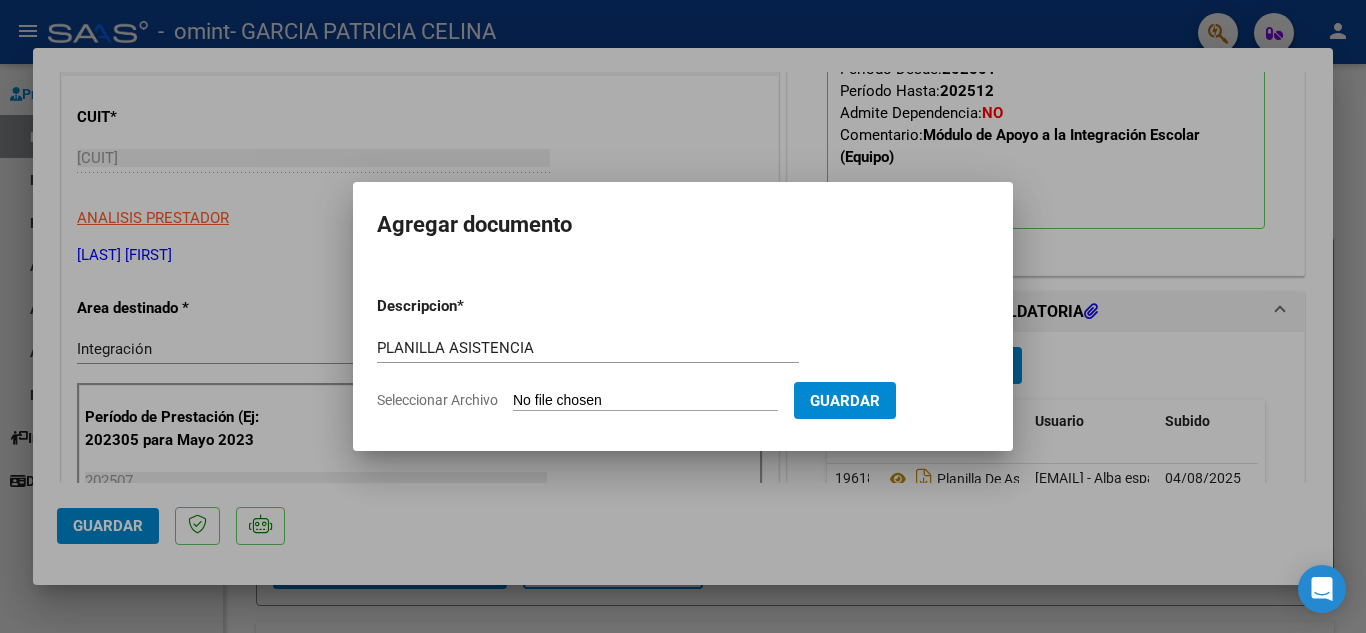 click on "Seleccionar Archivo" at bounding box center (645, 401) 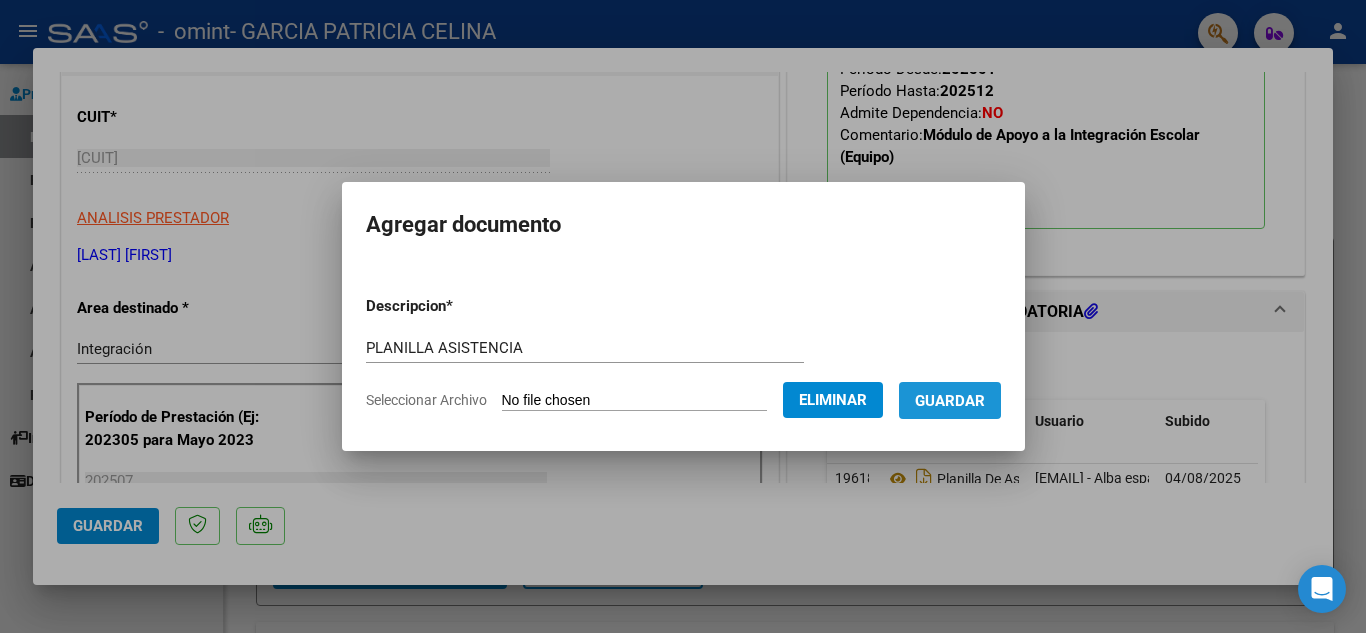 click on "Guardar" at bounding box center (950, 401) 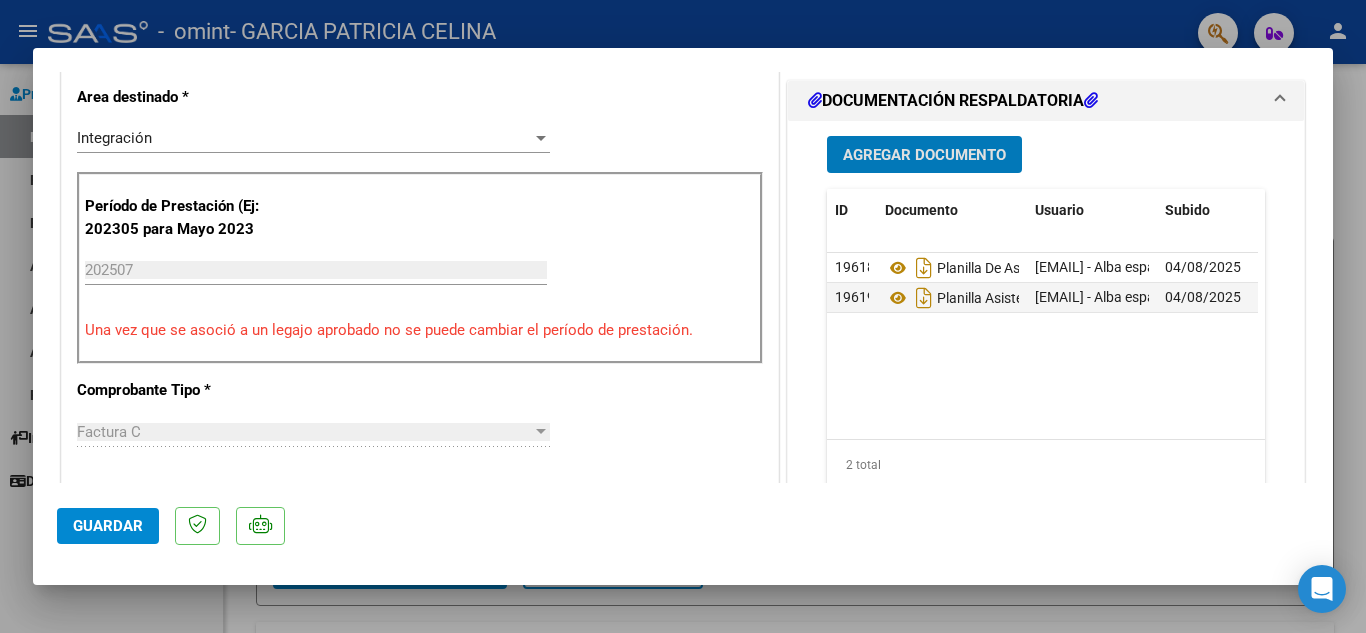 scroll, scrollTop: 497, scrollLeft: 0, axis: vertical 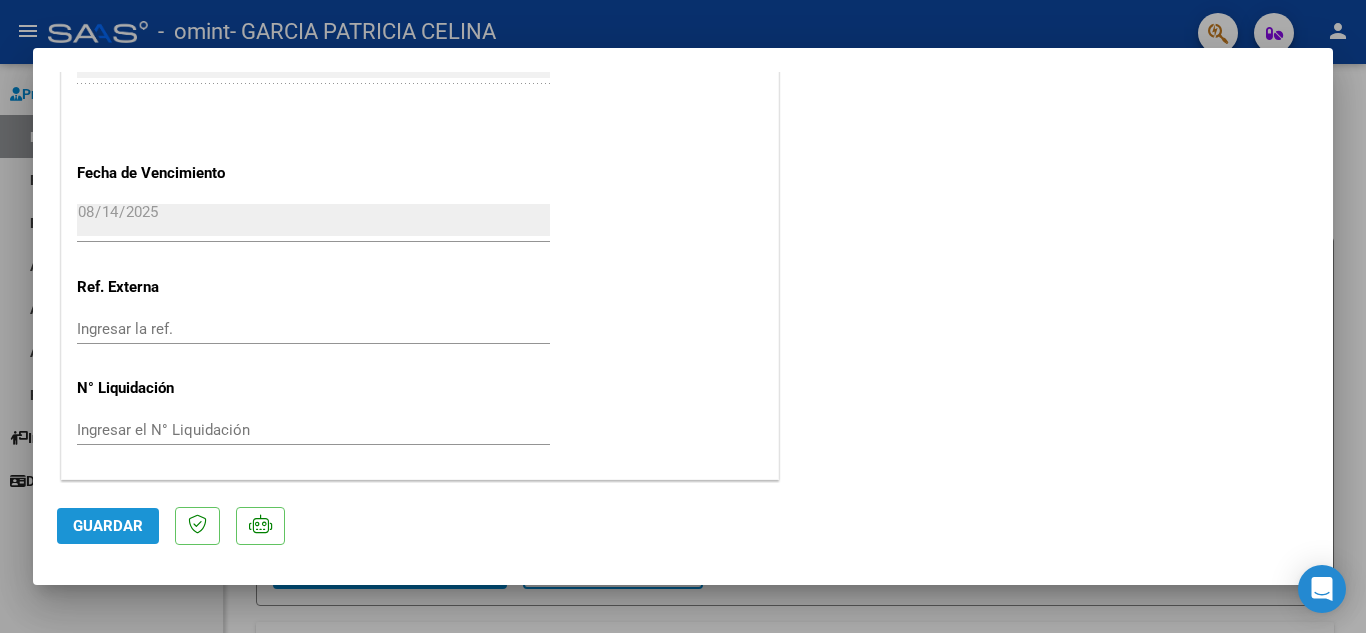 click on "Guardar" 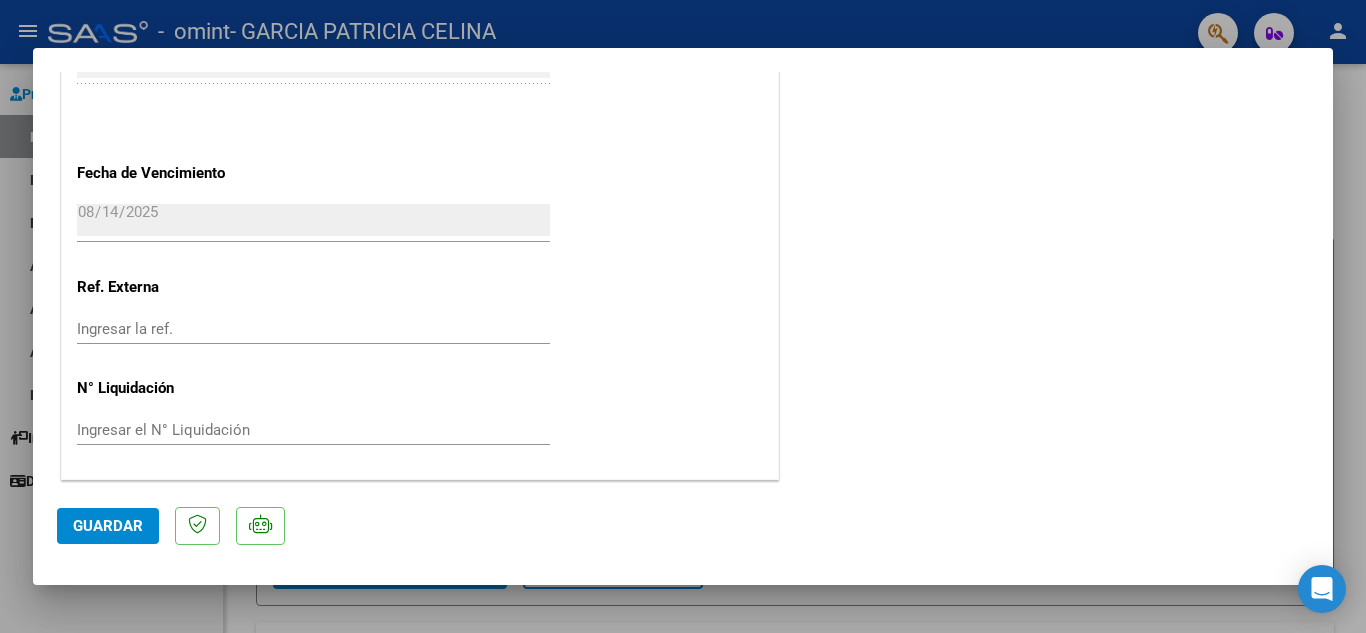 click at bounding box center [683, 316] 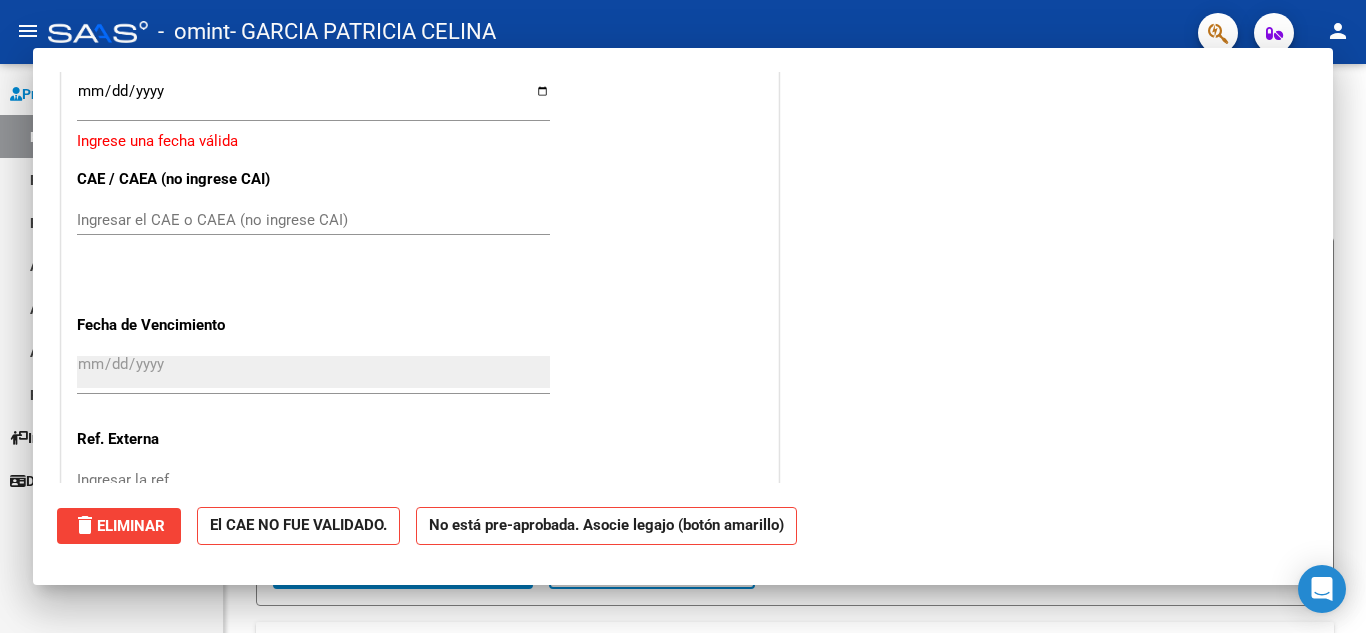 scroll, scrollTop: 0, scrollLeft: 0, axis: both 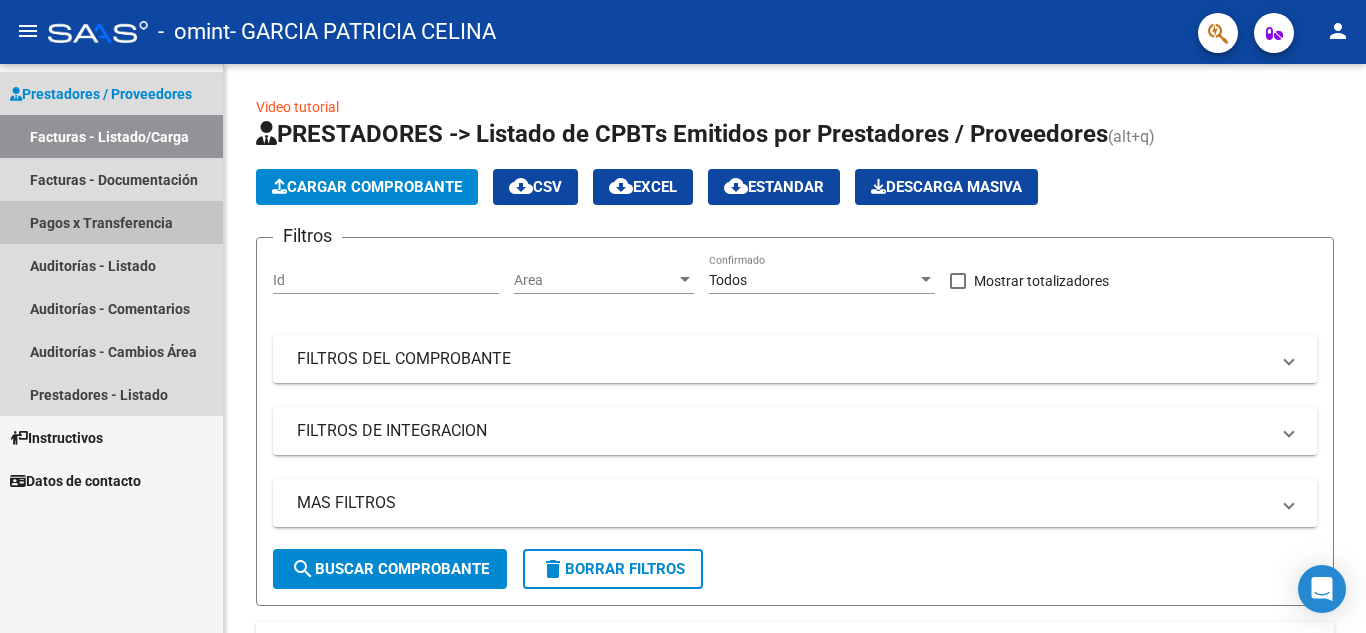 click on "Pagos x Transferencia" at bounding box center [111, 222] 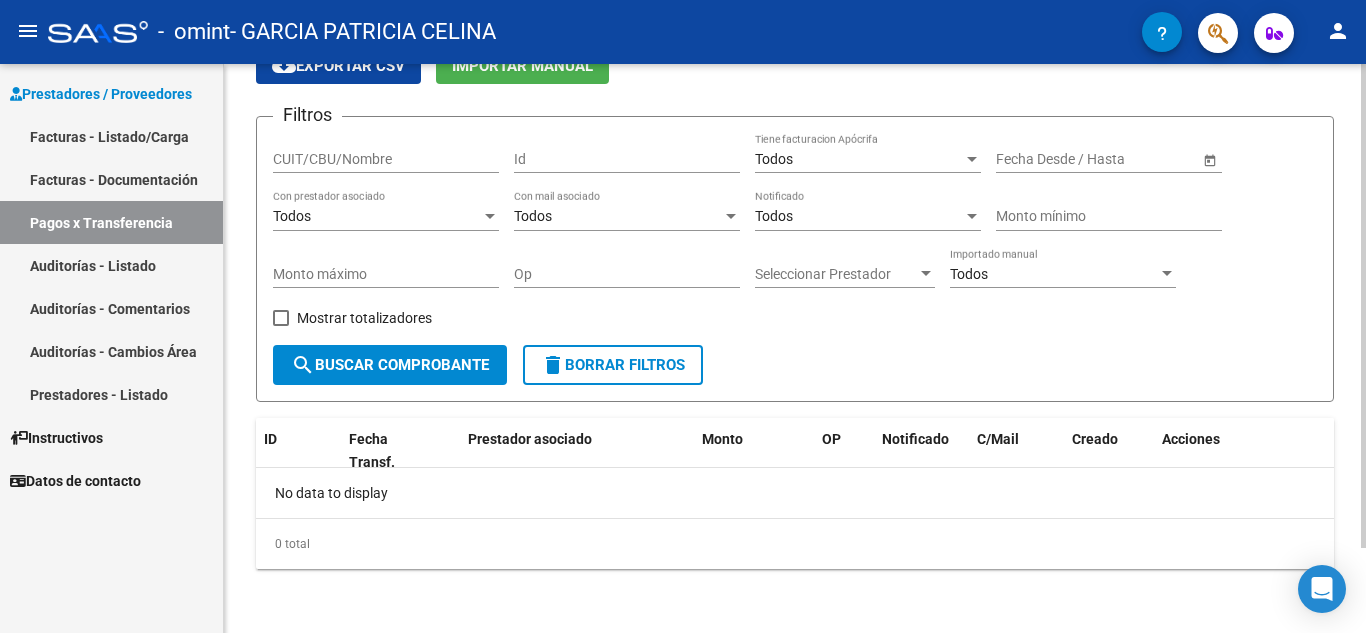 scroll, scrollTop: 0, scrollLeft: 0, axis: both 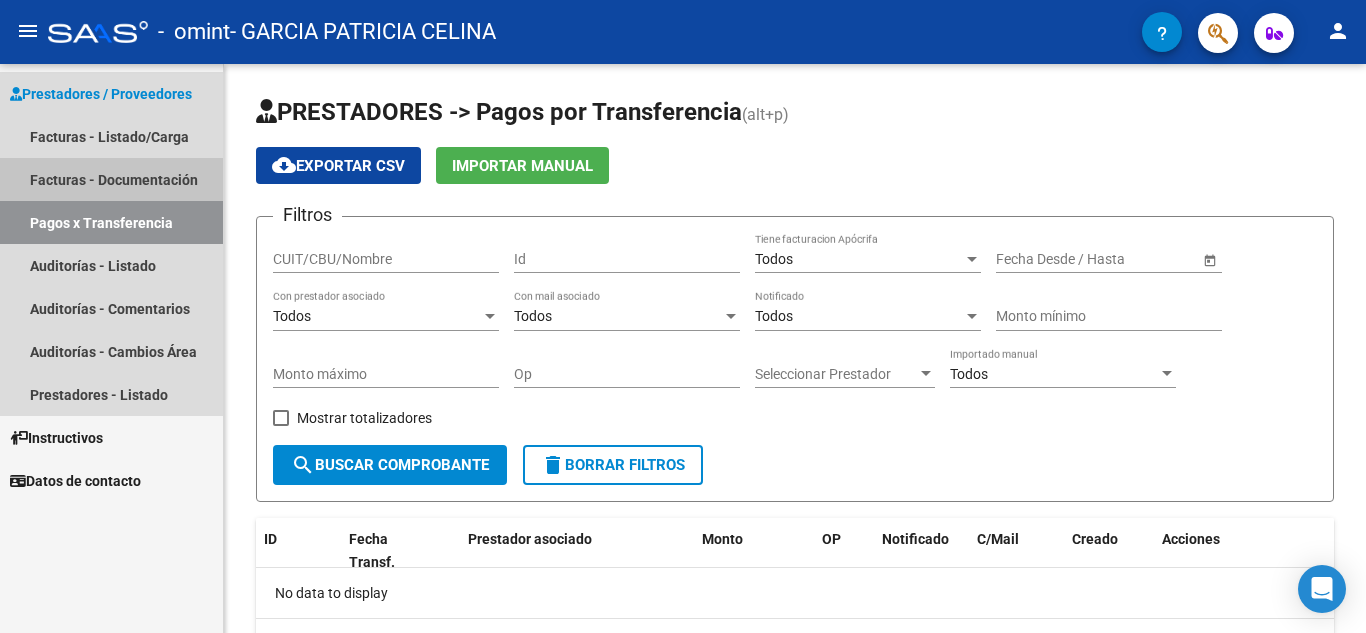 click on "Facturas - Documentación" at bounding box center (111, 179) 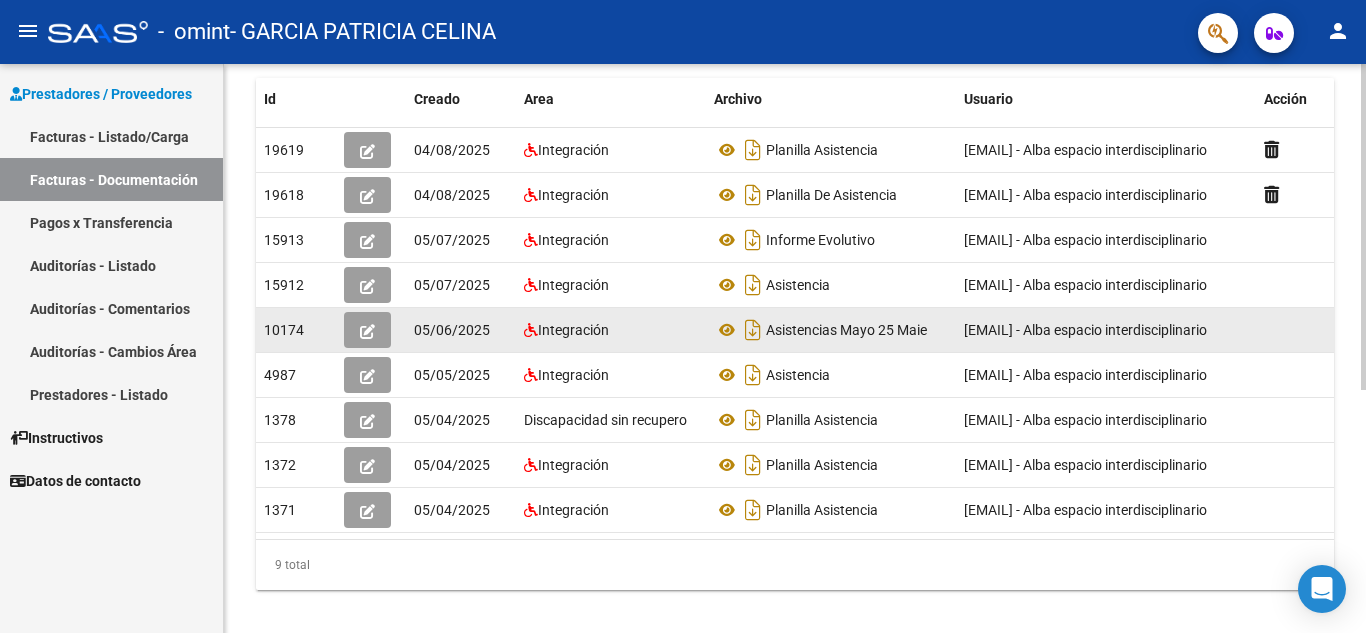 scroll, scrollTop: 341, scrollLeft: 0, axis: vertical 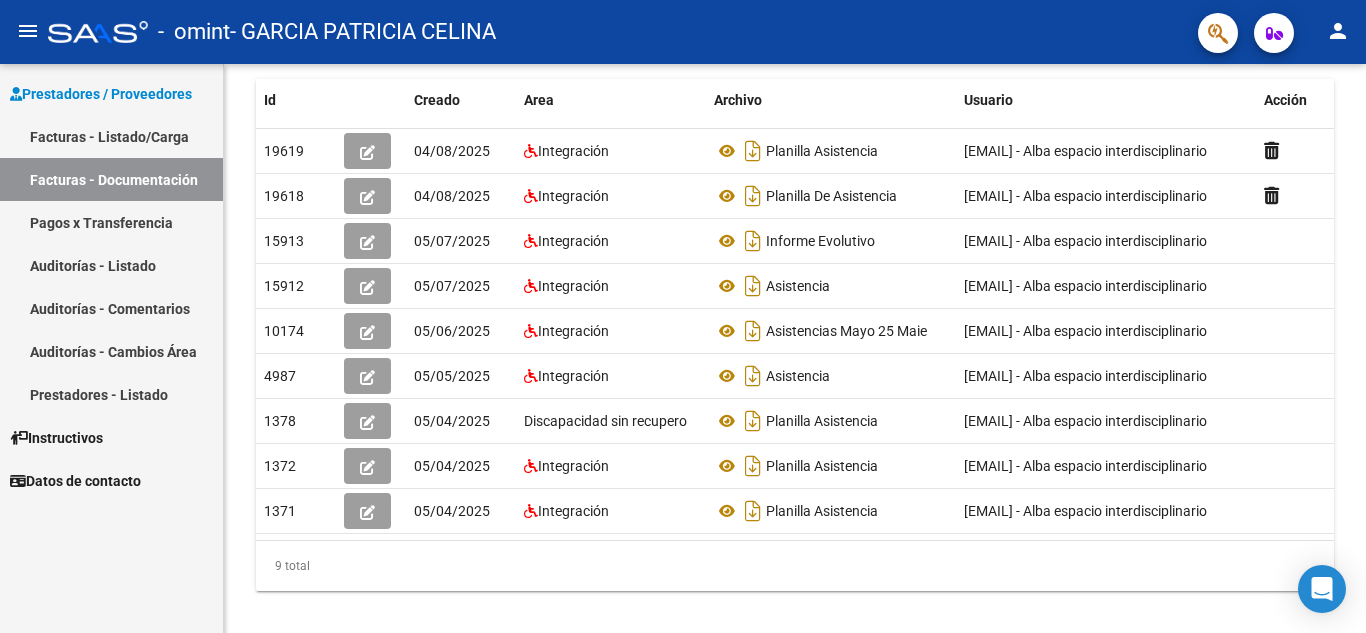 click on "Facturas - Listado/Carga" at bounding box center (111, 136) 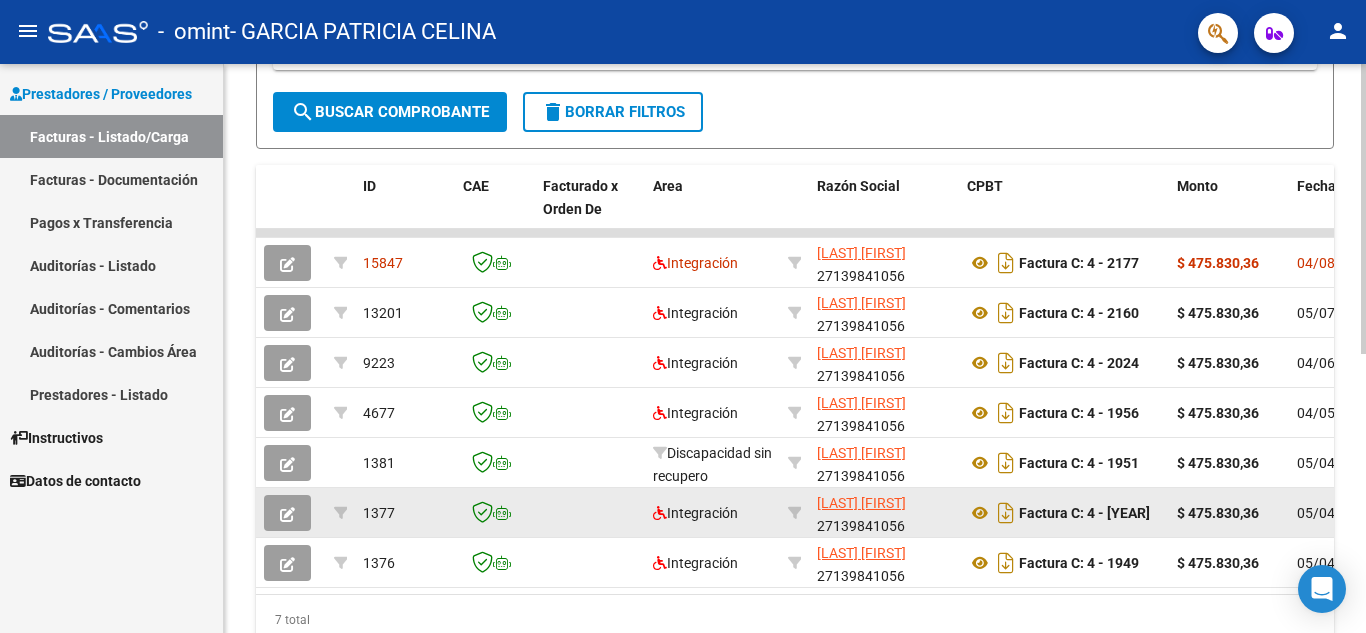 scroll, scrollTop: 460, scrollLeft: 0, axis: vertical 